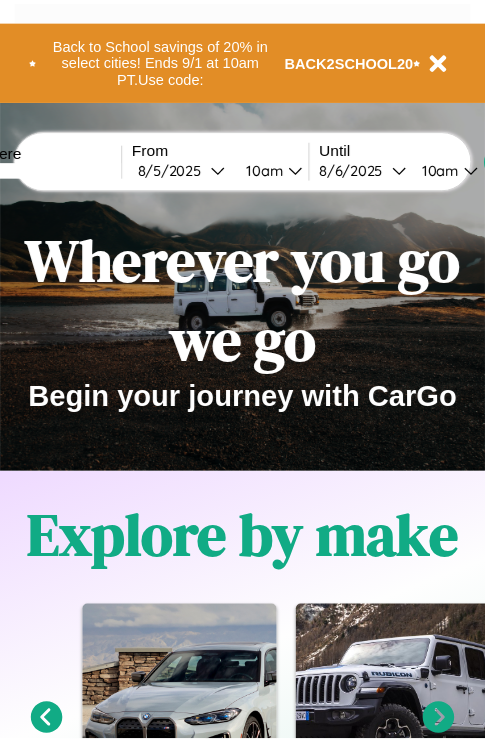 scroll, scrollTop: 0, scrollLeft: 0, axis: both 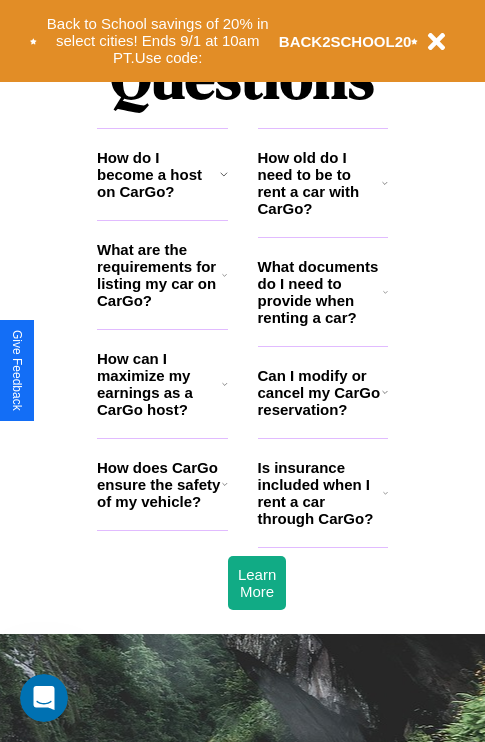 click 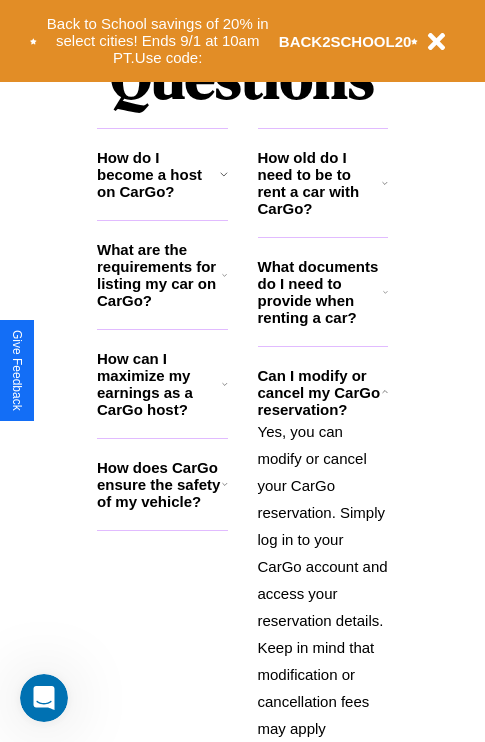 click on "How does CarGo ensure the safety of my vehicle?" at bounding box center [159, 484] 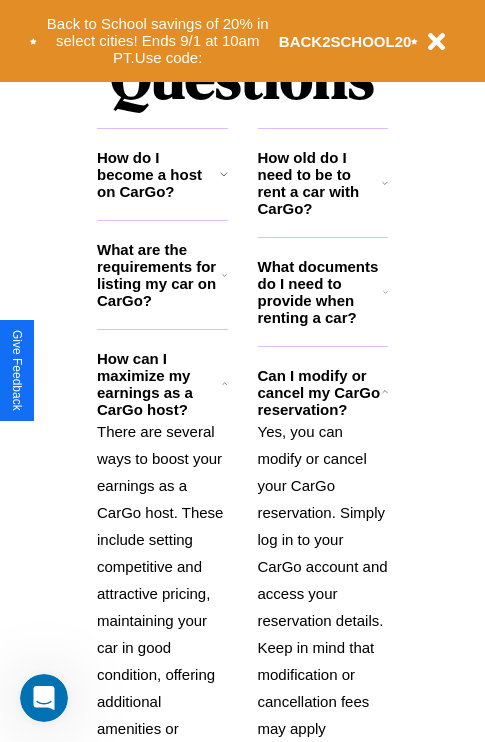 click on "Yes, you can modify or cancel your CarGo reservation. Simply log in to your CarGo account and access your reservation details. Keep in mind that modification or cancellation fees may apply depending on the timing and terms of the reservation." at bounding box center [323, 620] 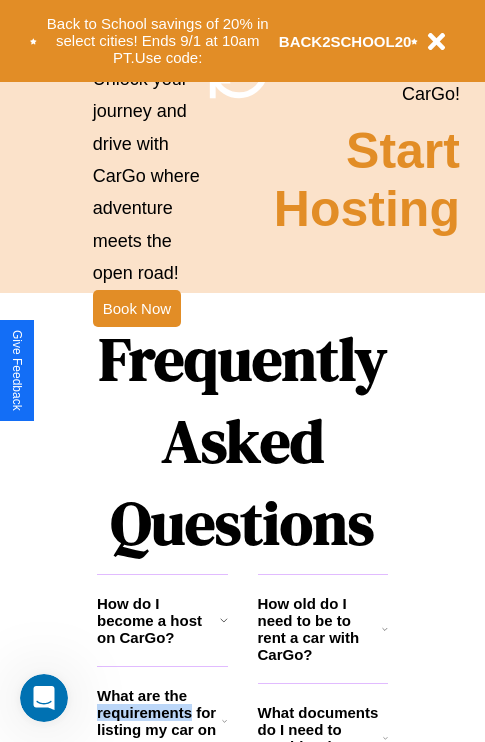 scroll, scrollTop: 1947, scrollLeft: 0, axis: vertical 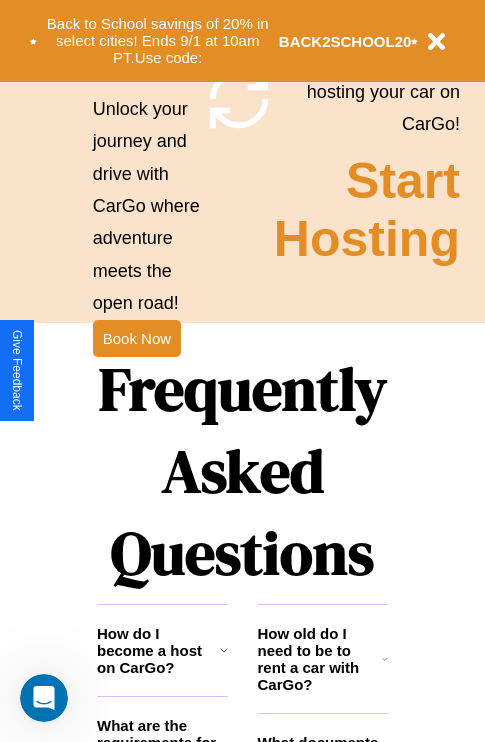 click on "Frequently Asked Questions" at bounding box center (242, 471) 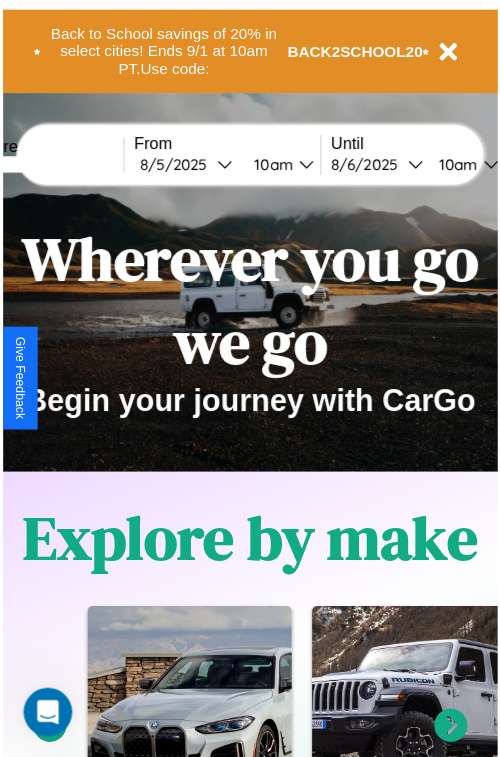 scroll, scrollTop: 0, scrollLeft: 0, axis: both 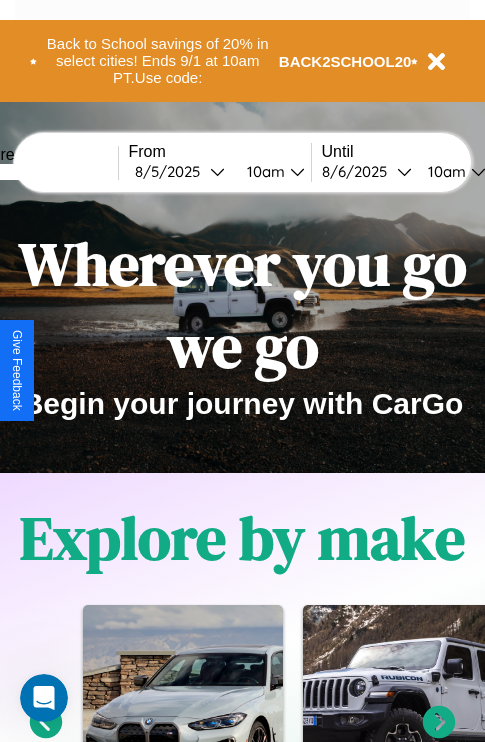 click 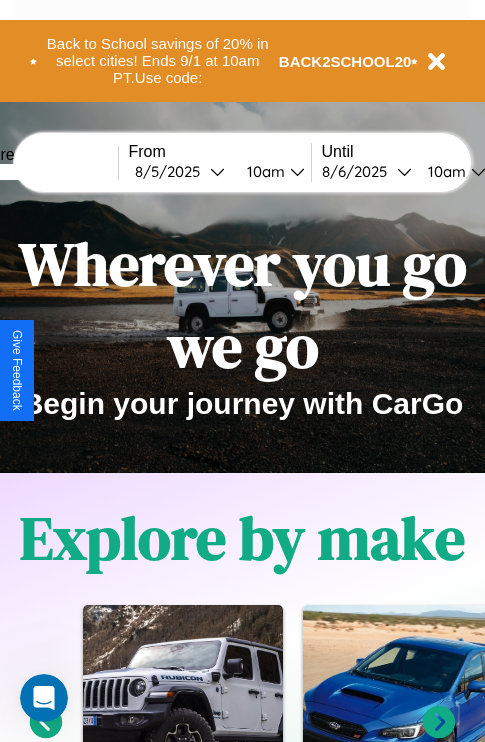 click 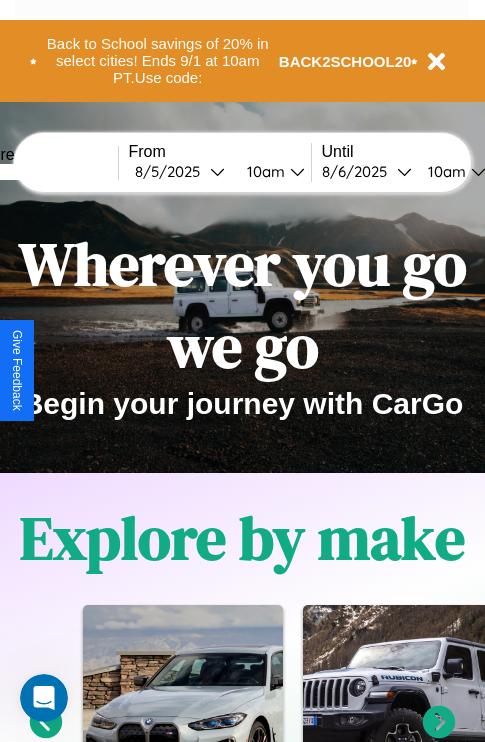 click at bounding box center [43, 172] 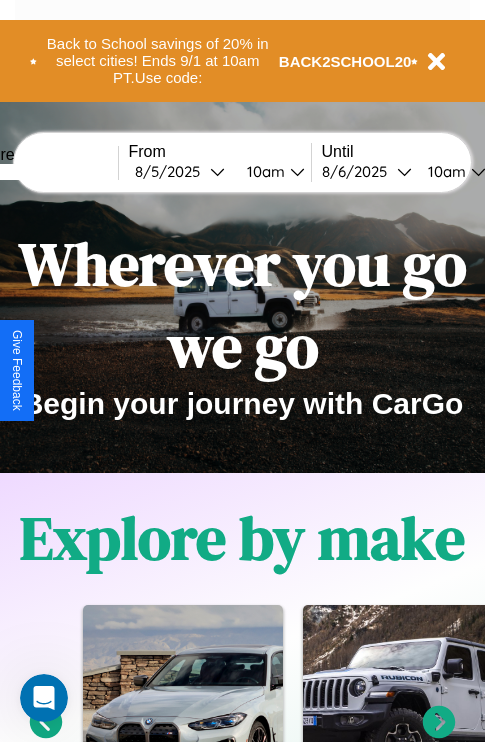 click 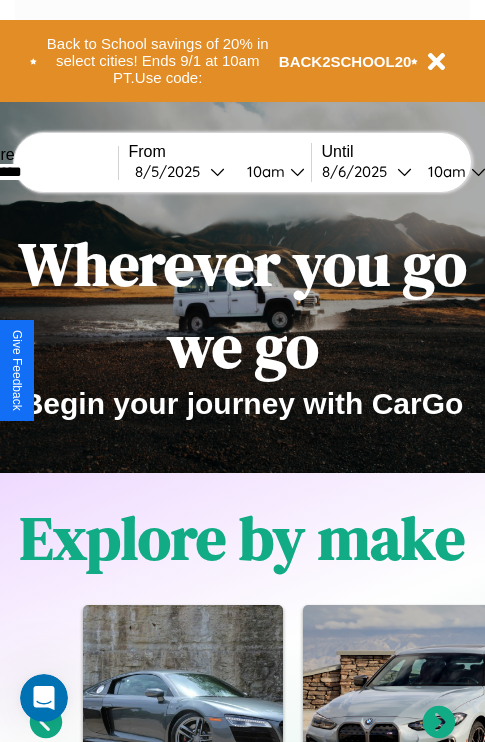 type on "*********" 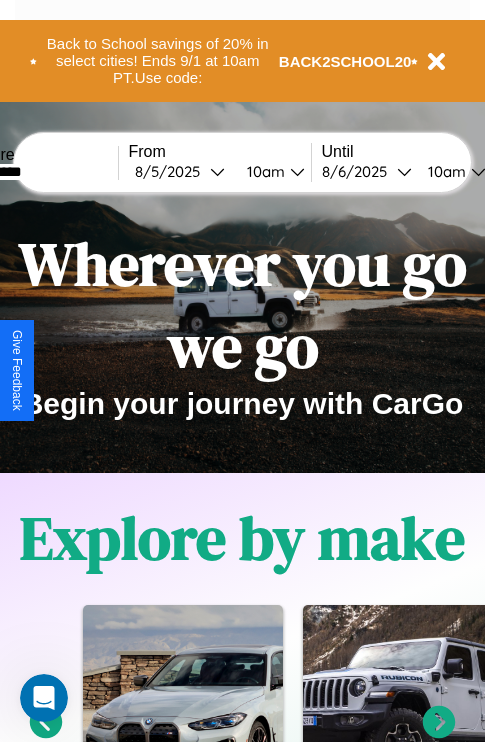 click on "[DATE]" at bounding box center [172, 171] 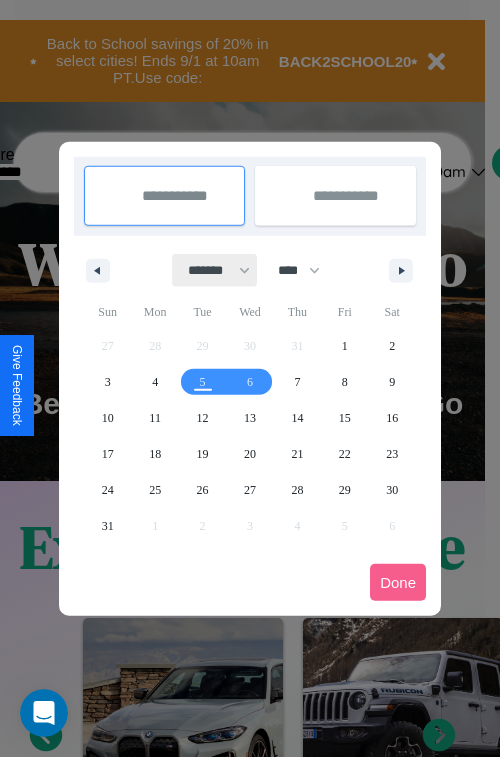 click on "******* ******** ***** ***** *** **** **** ****** ********* ******* ******** ********" at bounding box center [215, 270] 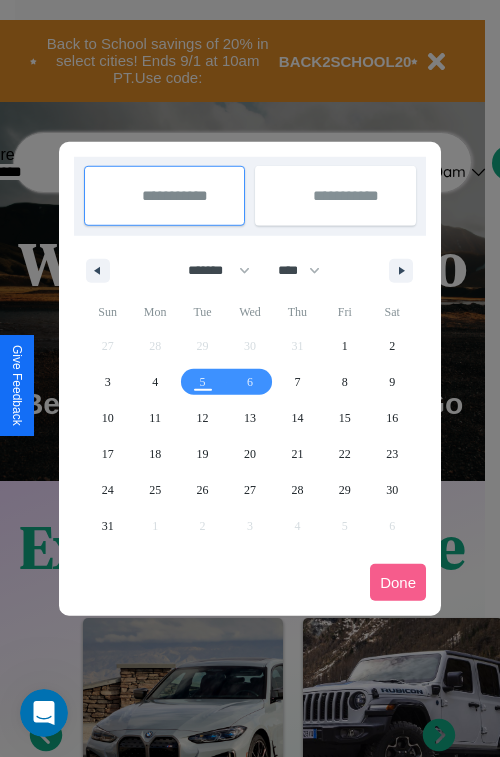 click at bounding box center (44, 713) 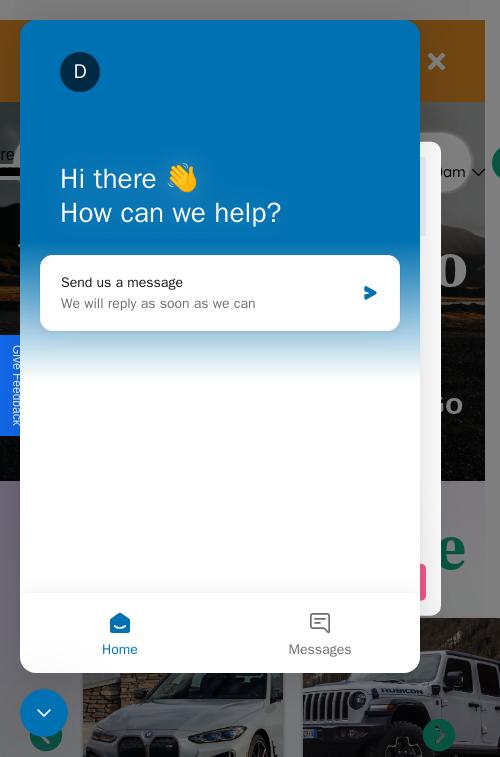 scroll, scrollTop: 0, scrollLeft: 0, axis: both 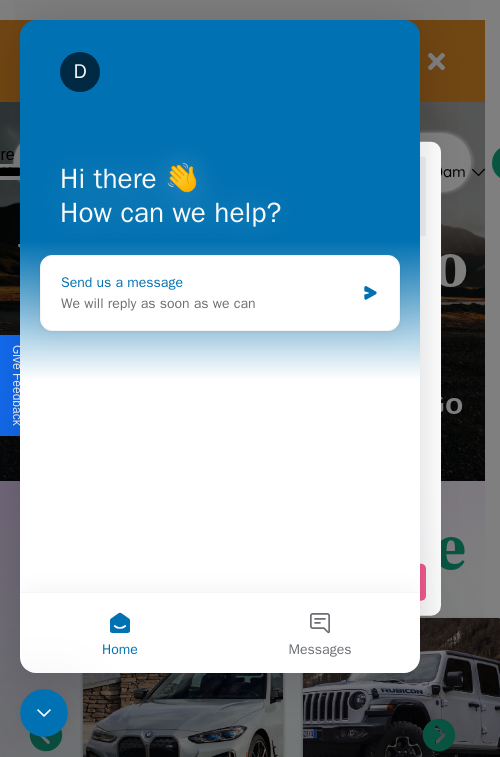 click on "Send us a message We will reply as soon as we can" at bounding box center (220, 293) 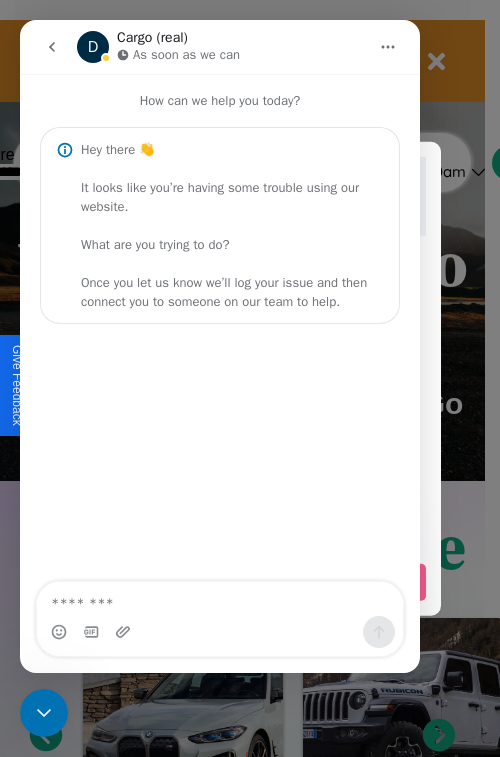 select on "****" 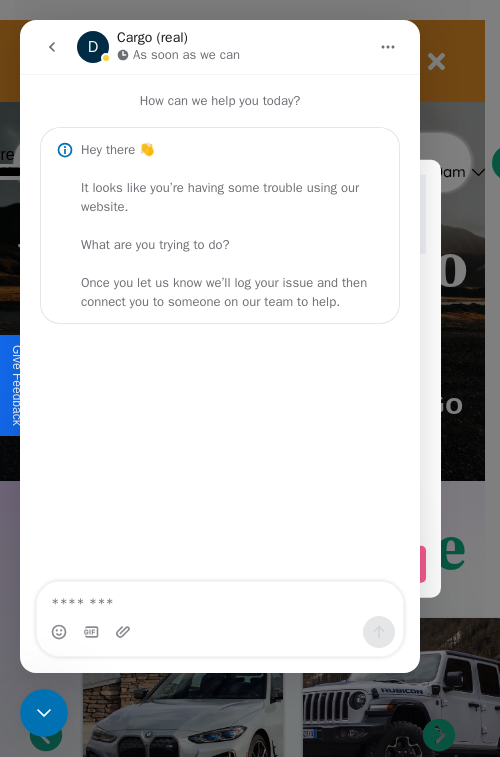 click at bounding box center (220, 336) 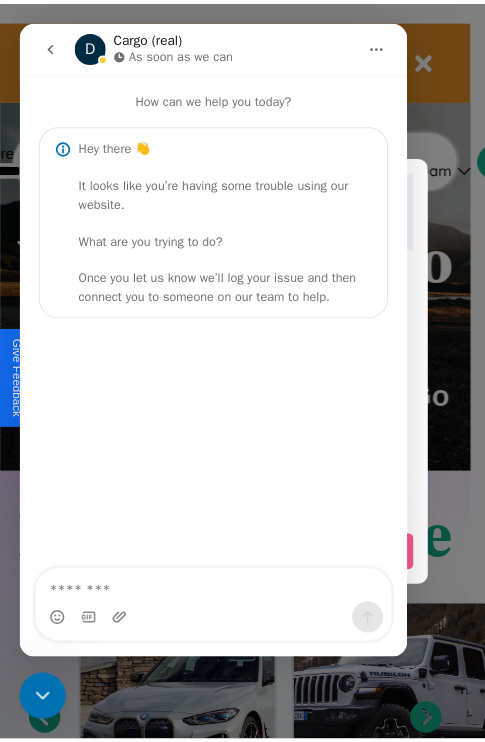 scroll, scrollTop: 0, scrollLeft: 53, axis: horizontal 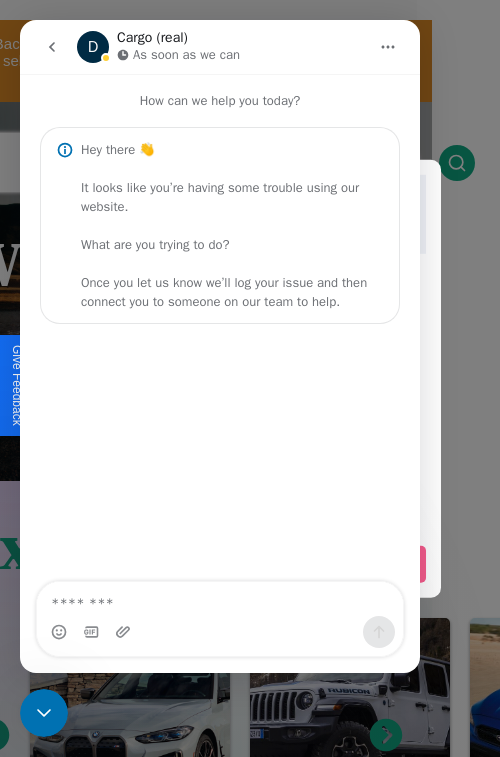 click at bounding box center (250, 378) 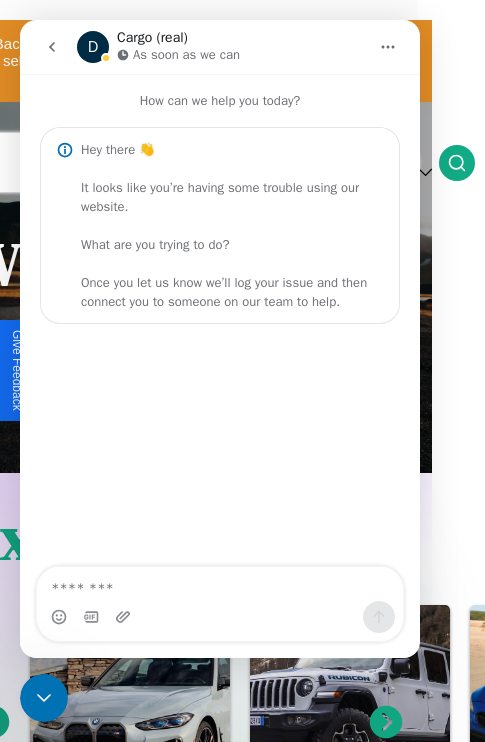 scroll, scrollTop: 0, scrollLeft: 0, axis: both 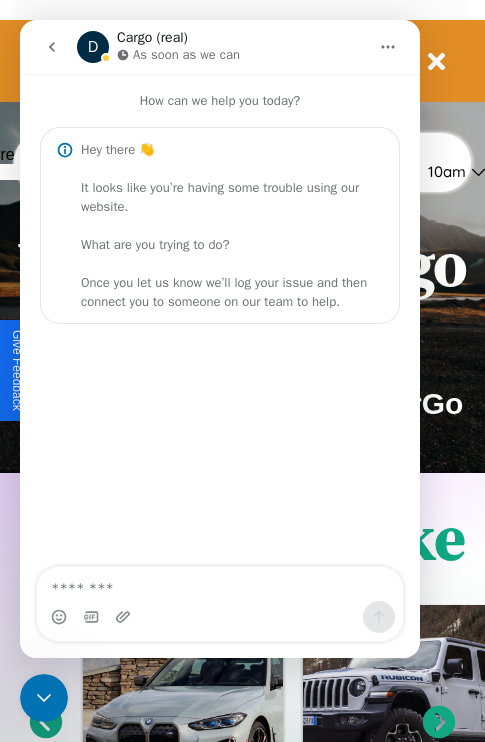 type on "*" 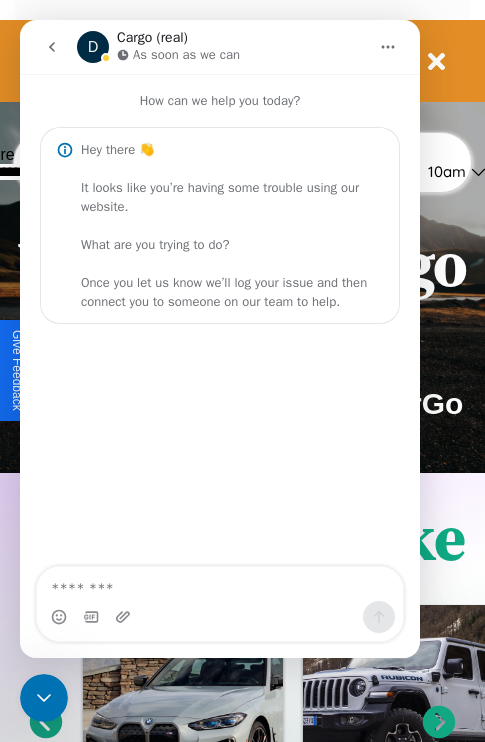 scroll, scrollTop: 0, scrollLeft: 68, axis: horizontal 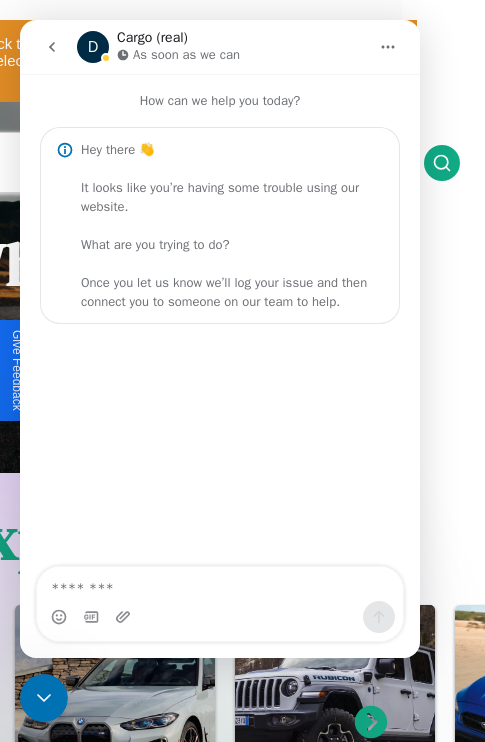 type on "**********" 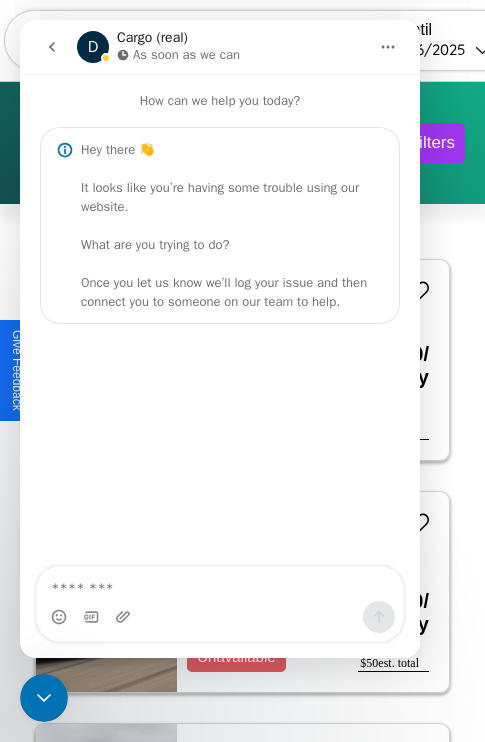scroll, scrollTop: 79, scrollLeft: 0, axis: vertical 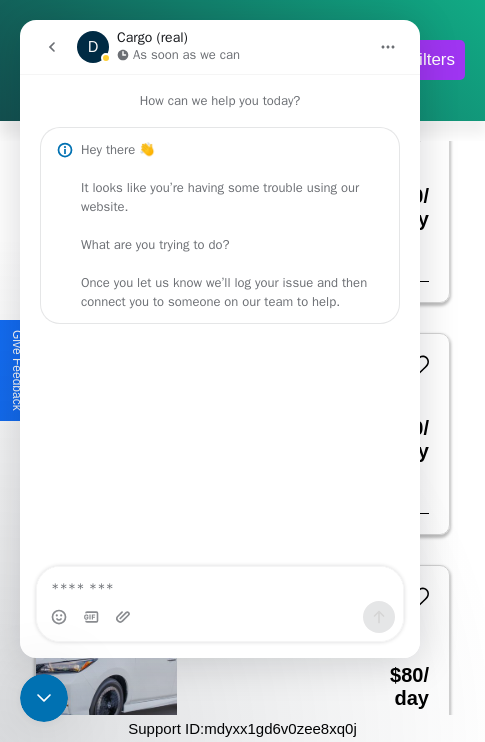 click at bounding box center (220, 446) 